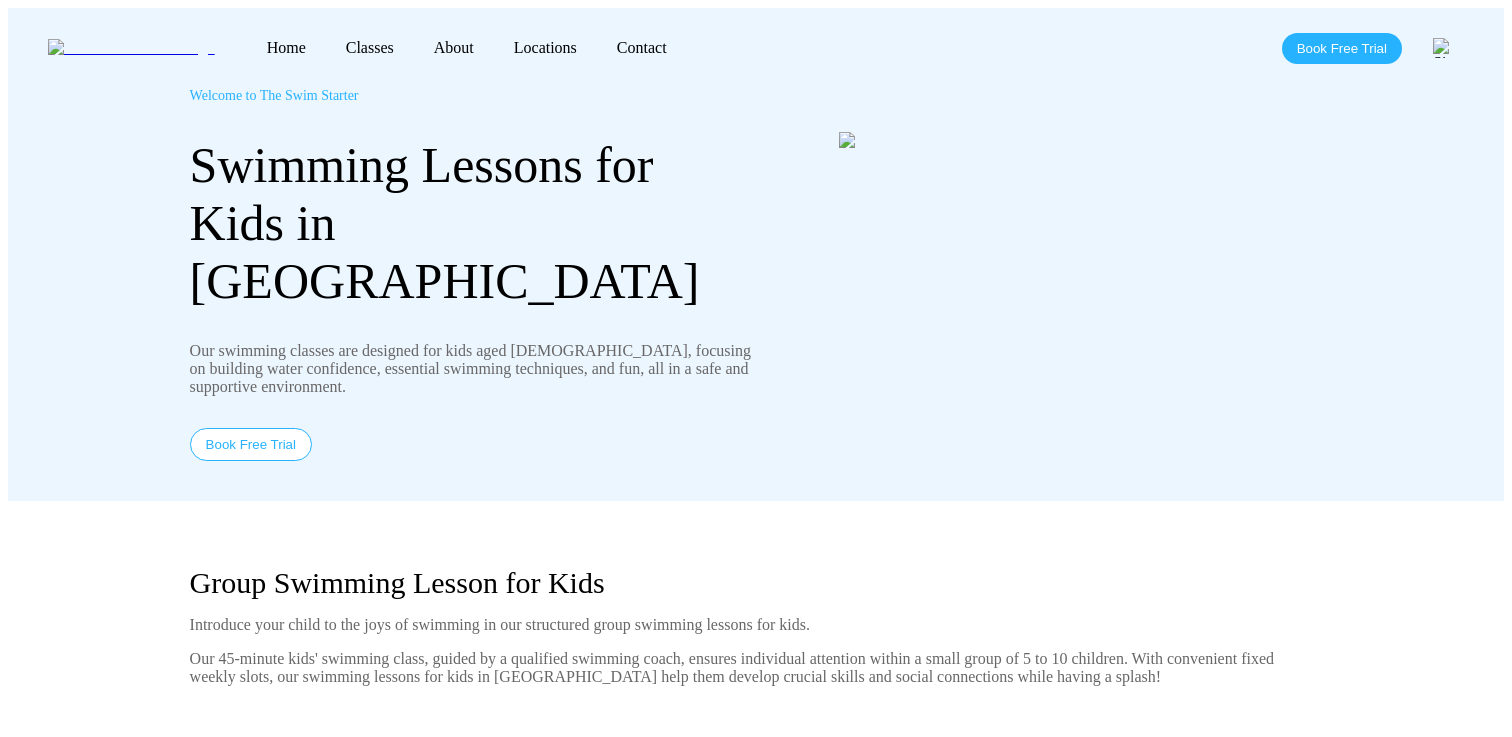 scroll, scrollTop: 0, scrollLeft: 0, axis: both 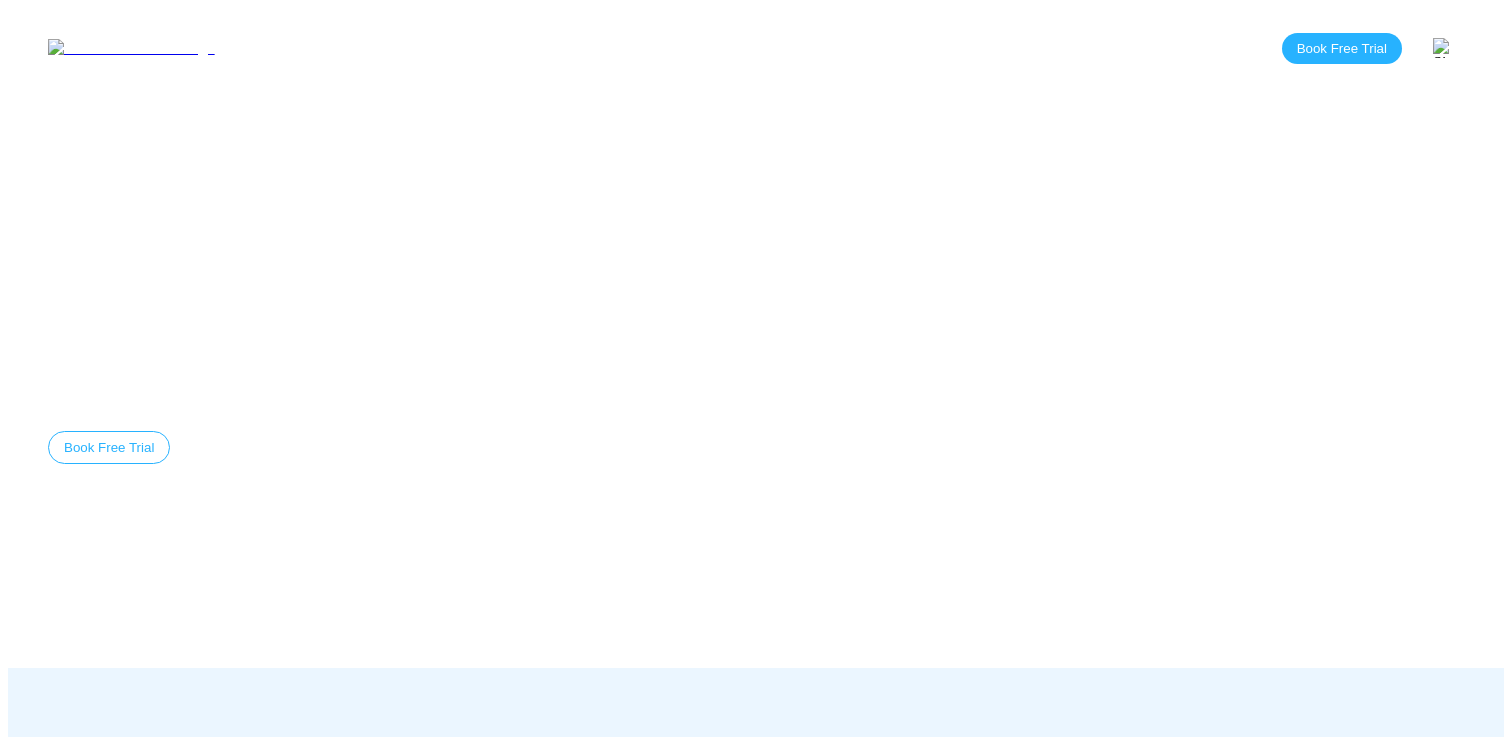 click on "Our Location Bishan Swimming Lessons Book Free Trial" at bounding box center [756, 378] 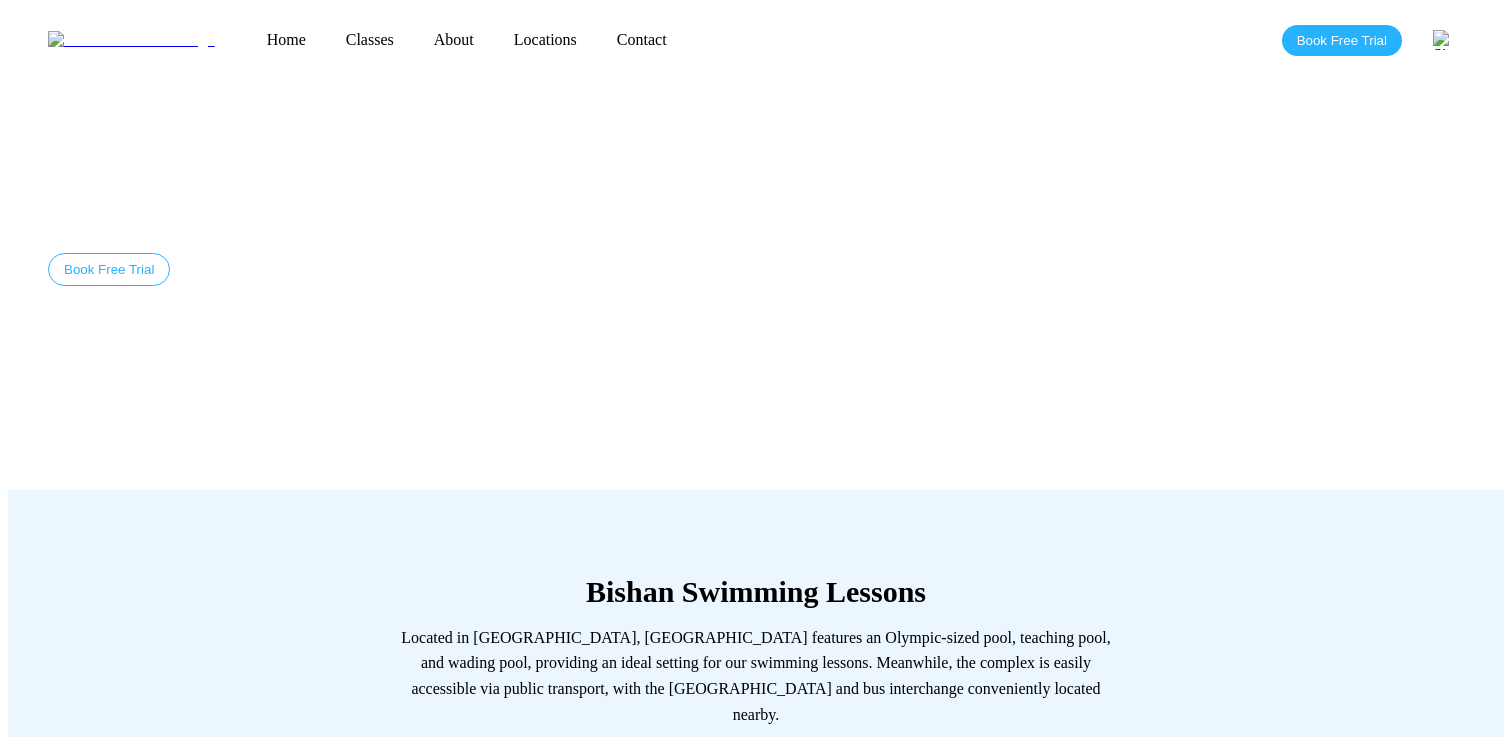 scroll, scrollTop: 0, scrollLeft: 0, axis: both 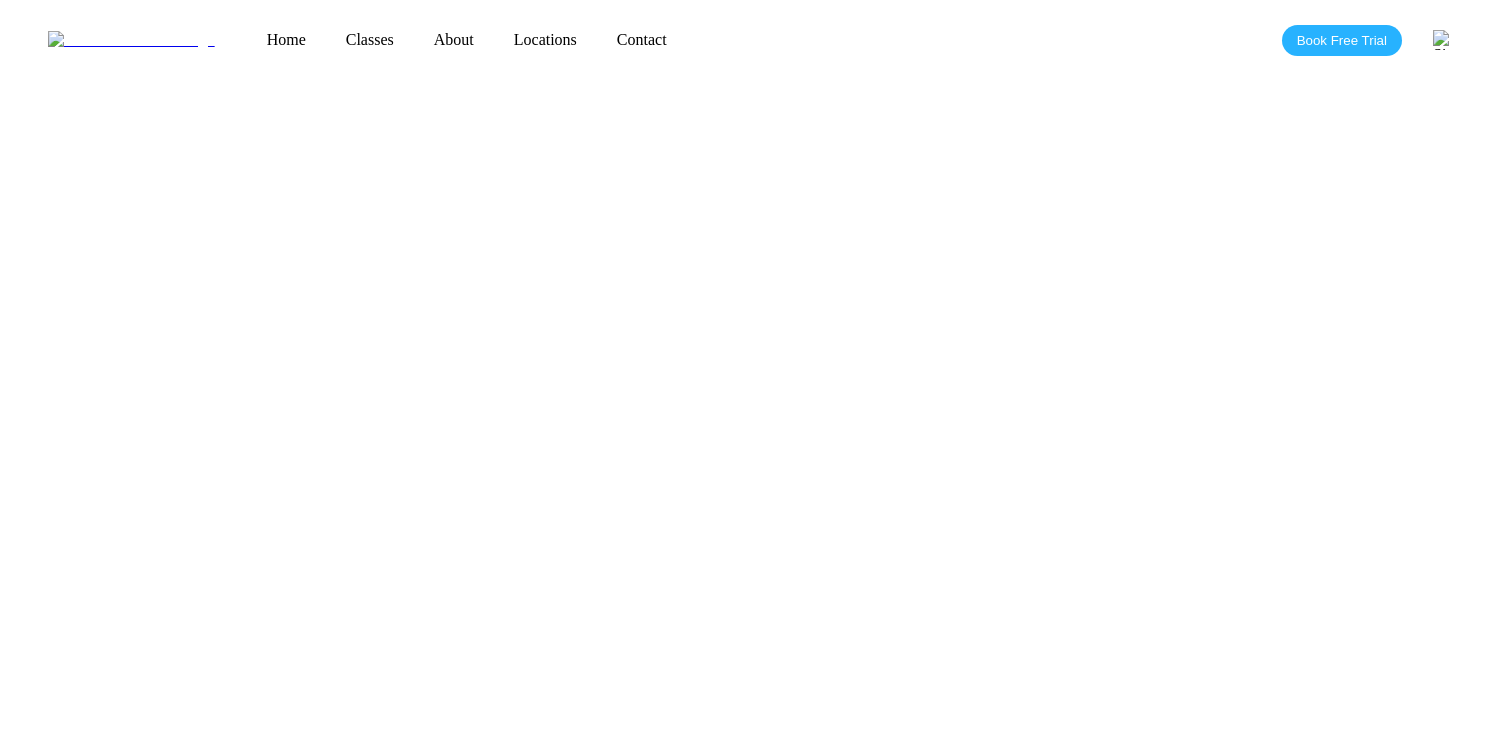 drag, startPoint x: 352, startPoint y: 262, endPoint x: 984, endPoint y: 278, distance: 632.2025 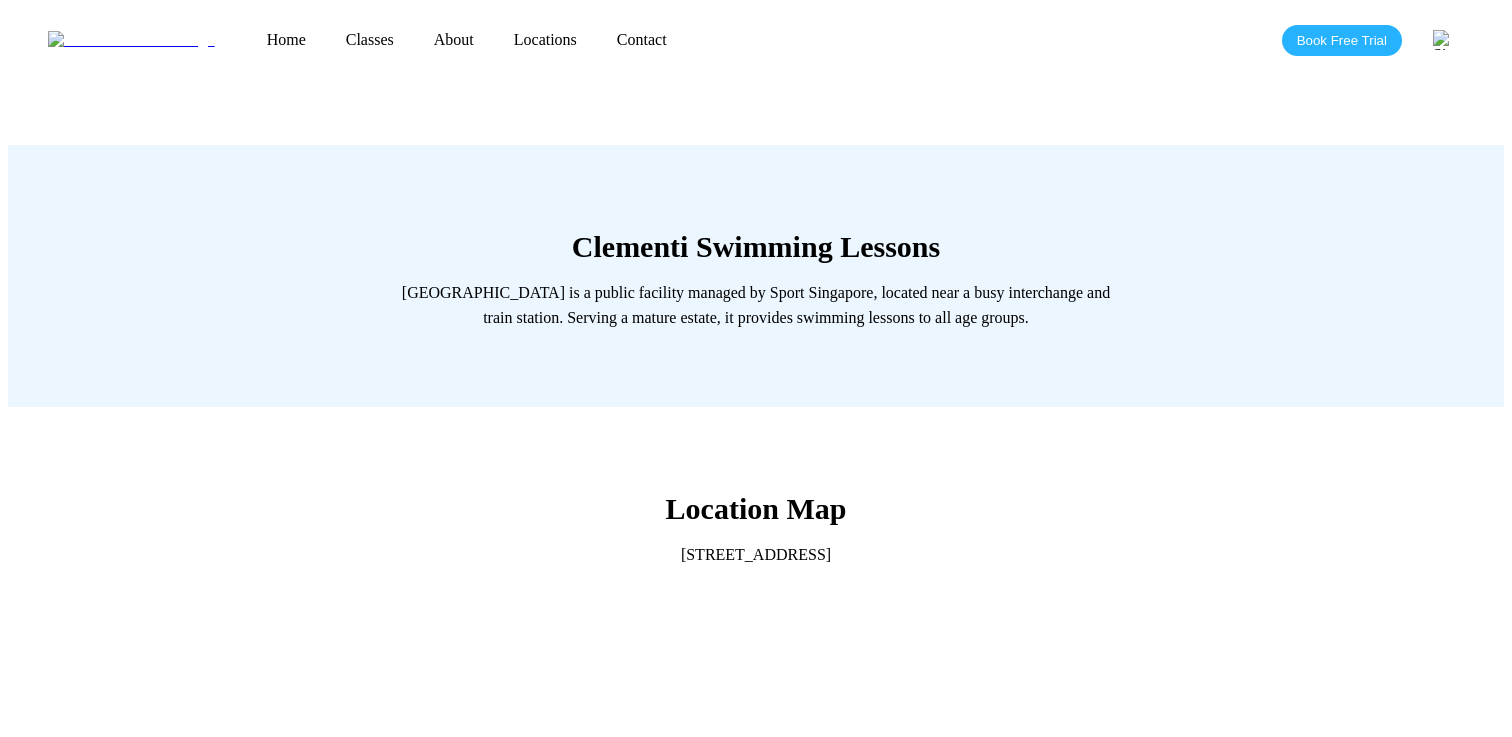 scroll, scrollTop: 0, scrollLeft: 0, axis: both 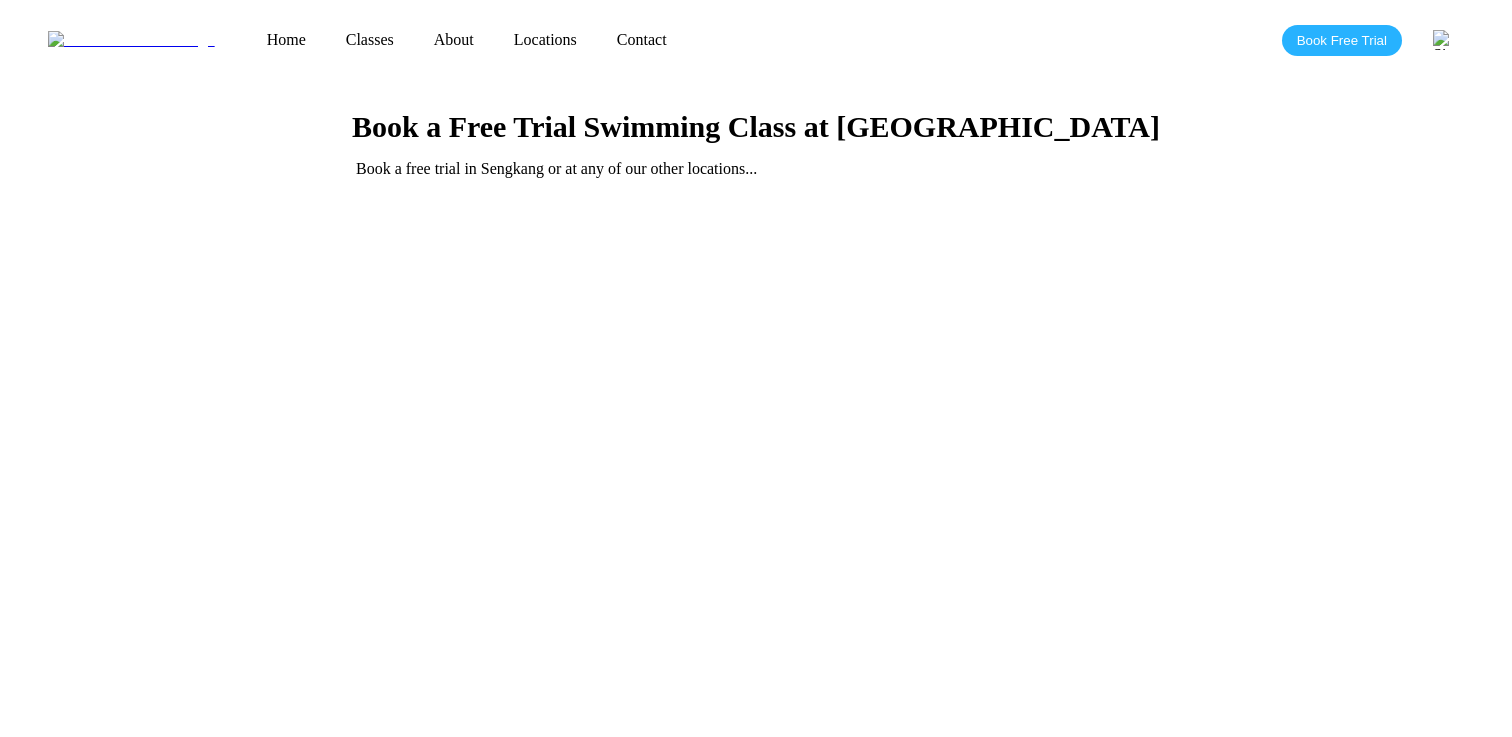 drag, startPoint x: 518, startPoint y: 279, endPoint x: 1066, endPoint y: 279, distance: 548 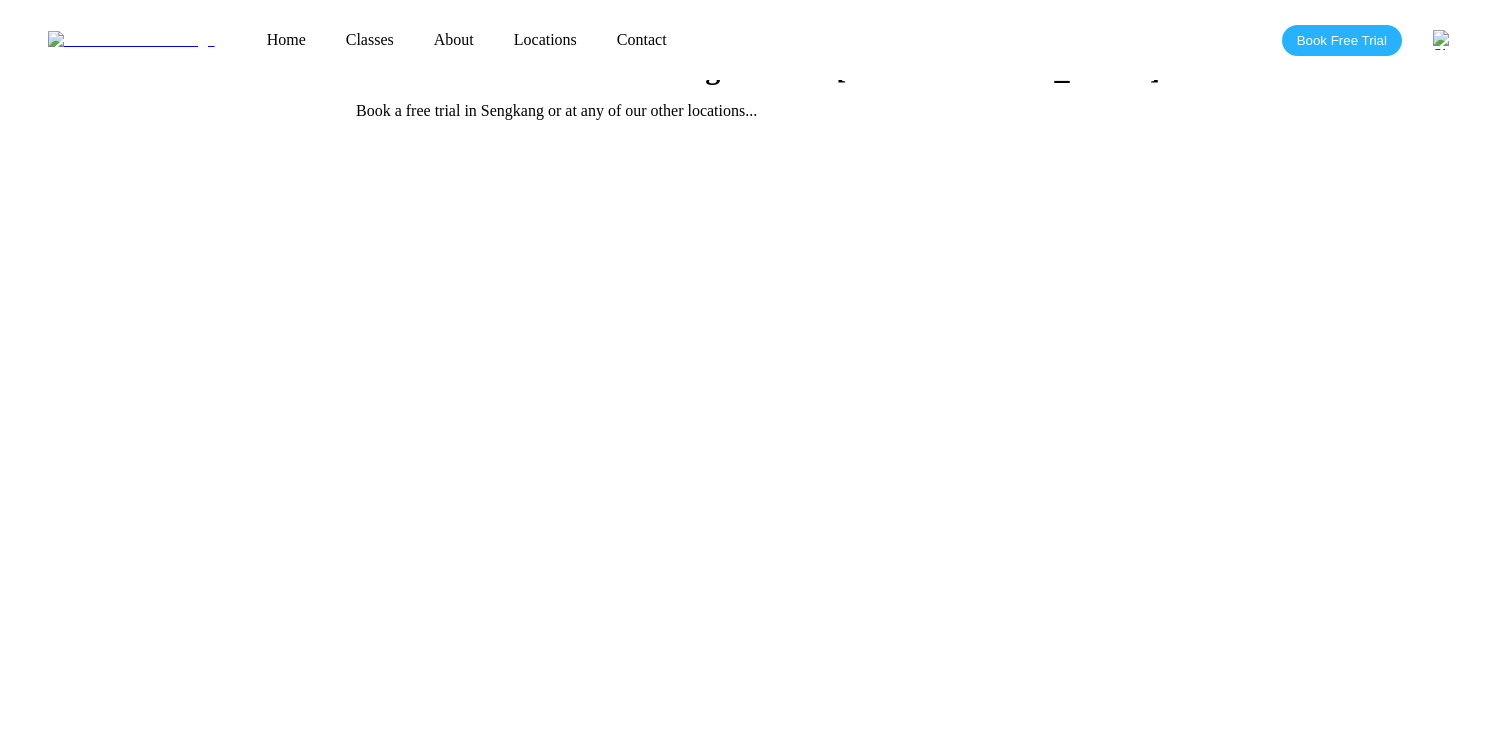 scroll, scrollTop: 3352, scrollLeft: 0, axis: vertical 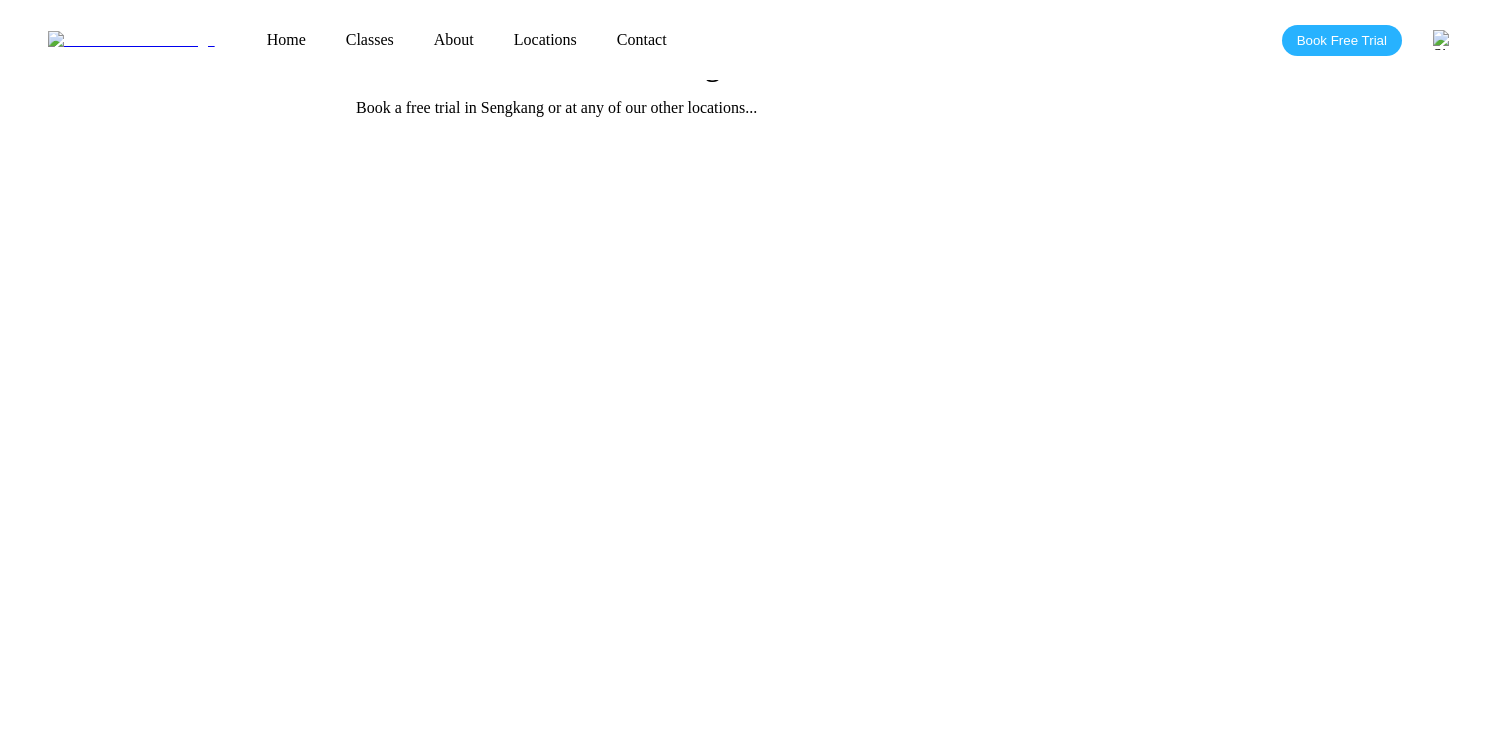 click on "Classes" at bounding box center (370, 40) 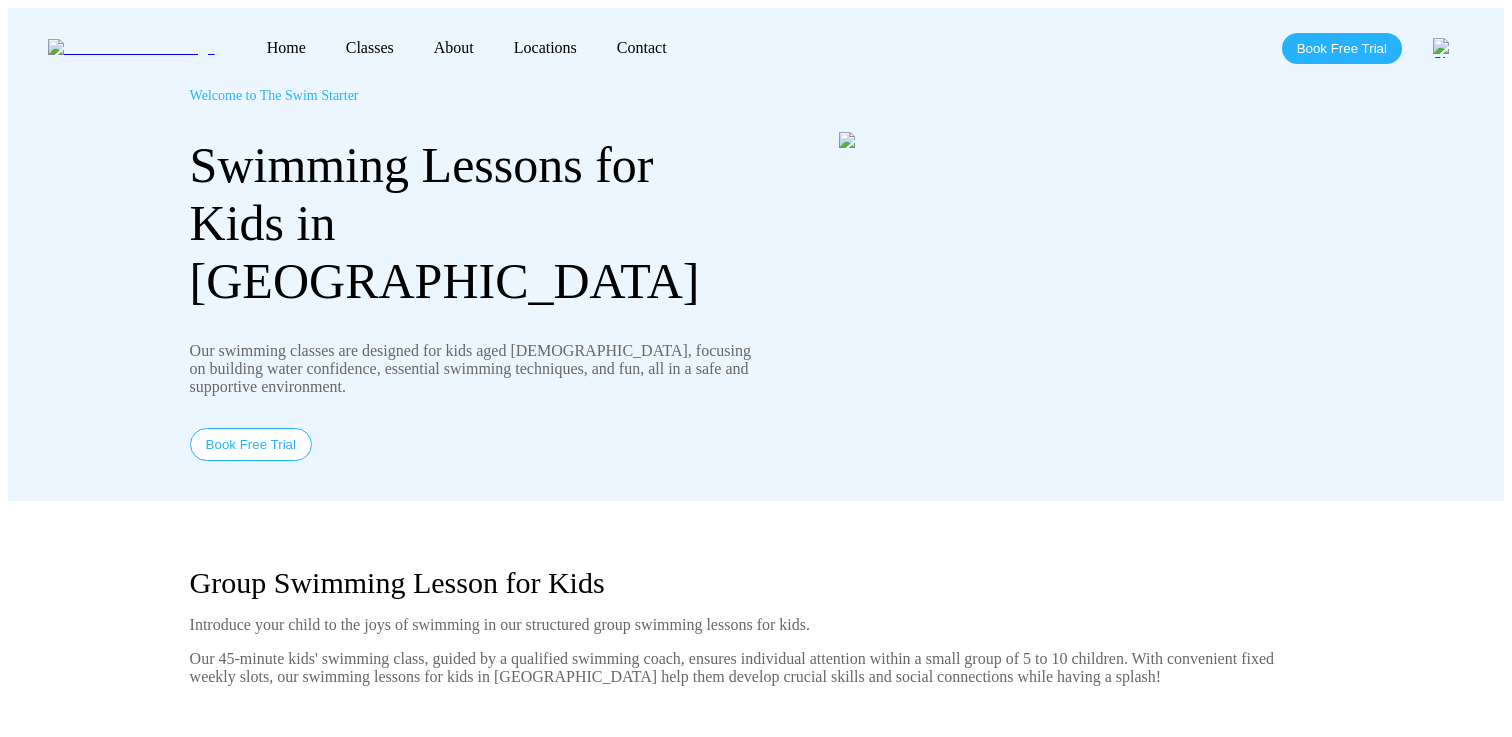 click on "Home Classes About Locations Contact" at bounding box center (467, 48) 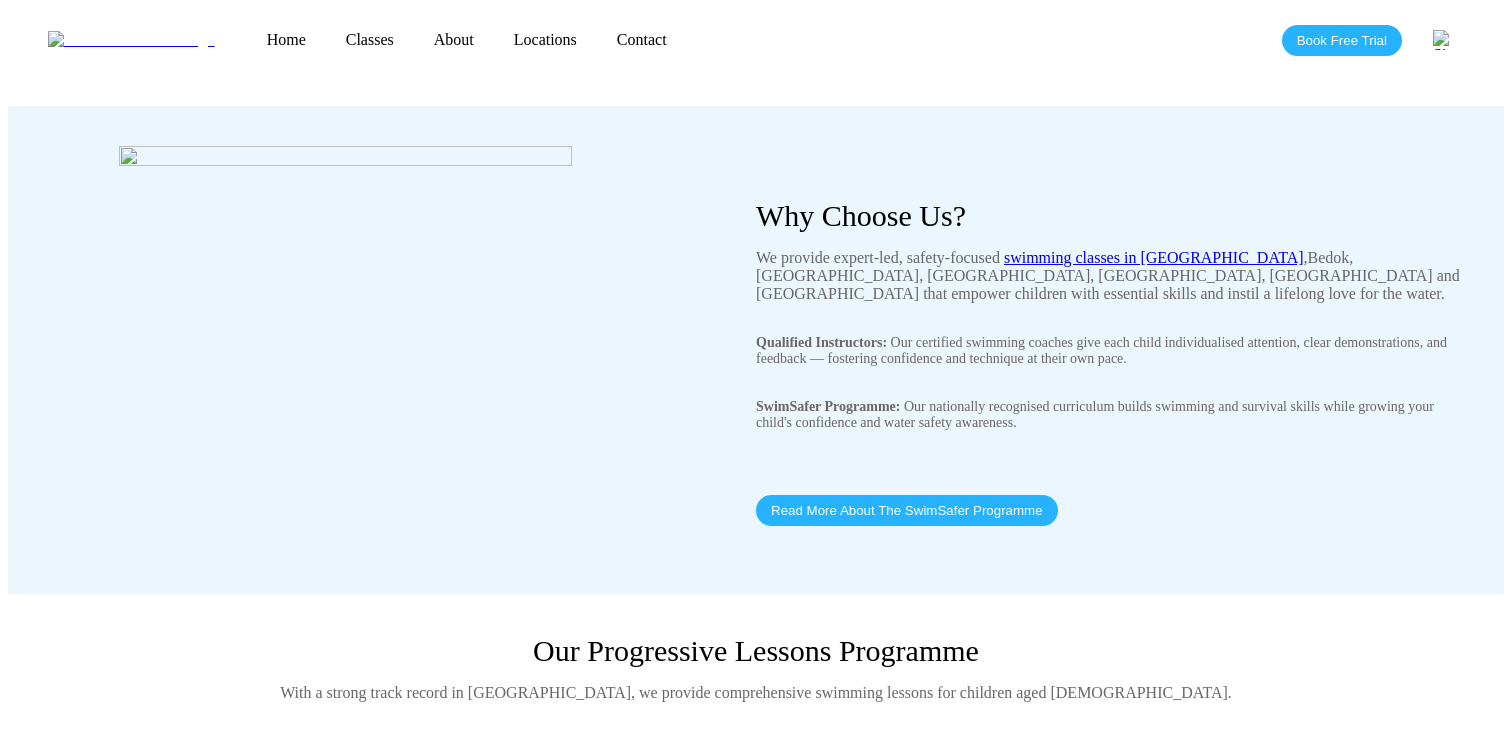 scroll, scrollTop: 0, scrollLeft: 0, axis: both 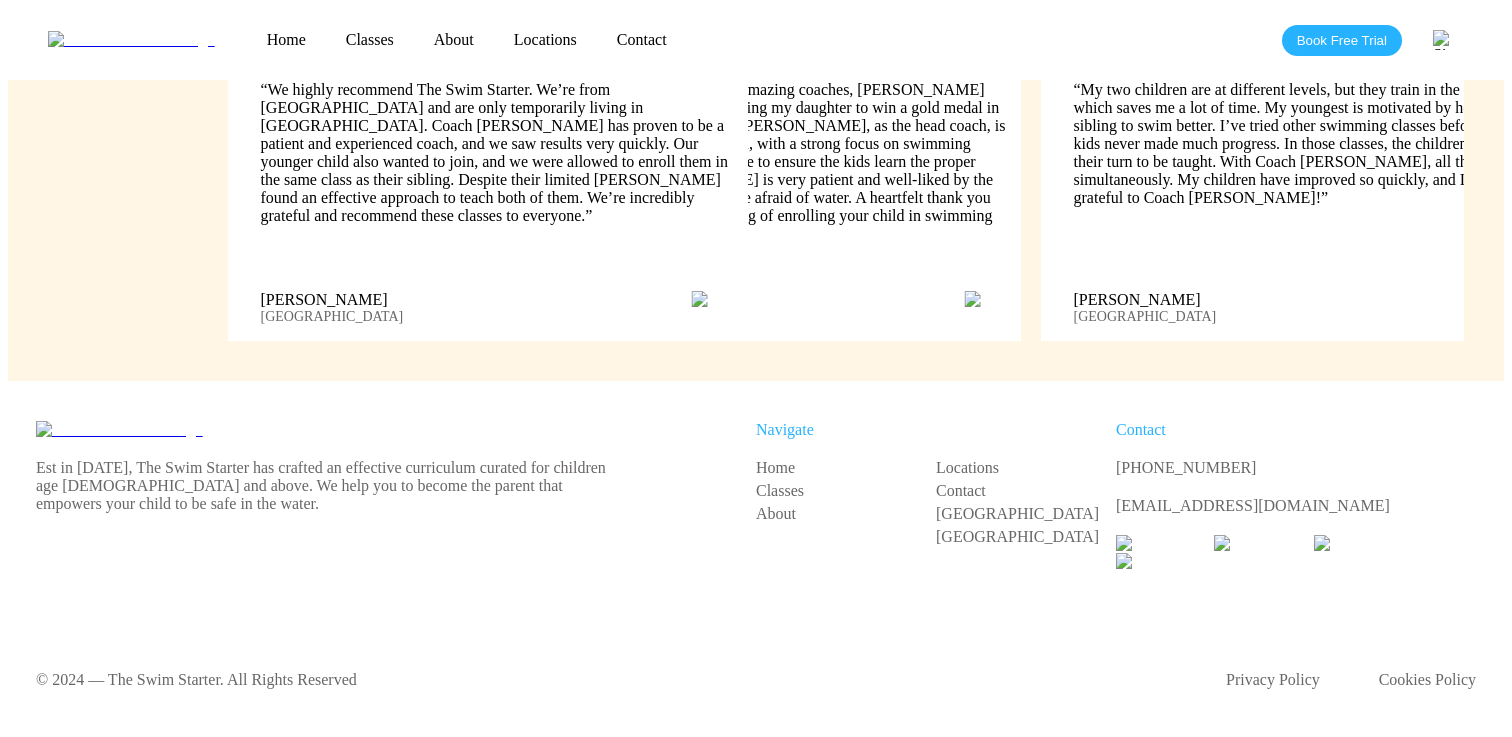 click on "Locations" at bounding box center [1026, 468] 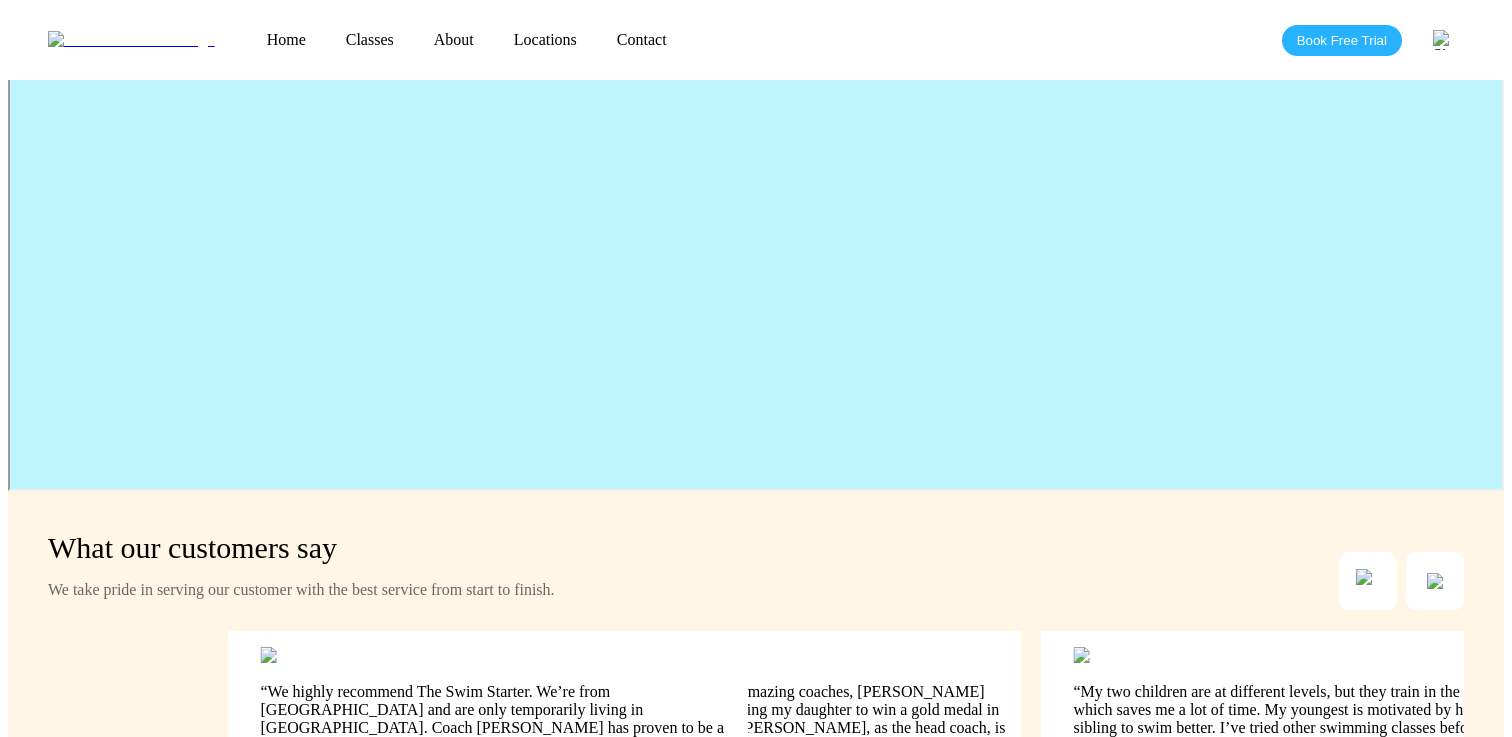 scroll, scrollTop: 327, scrollLeft: 0, axis: vertical 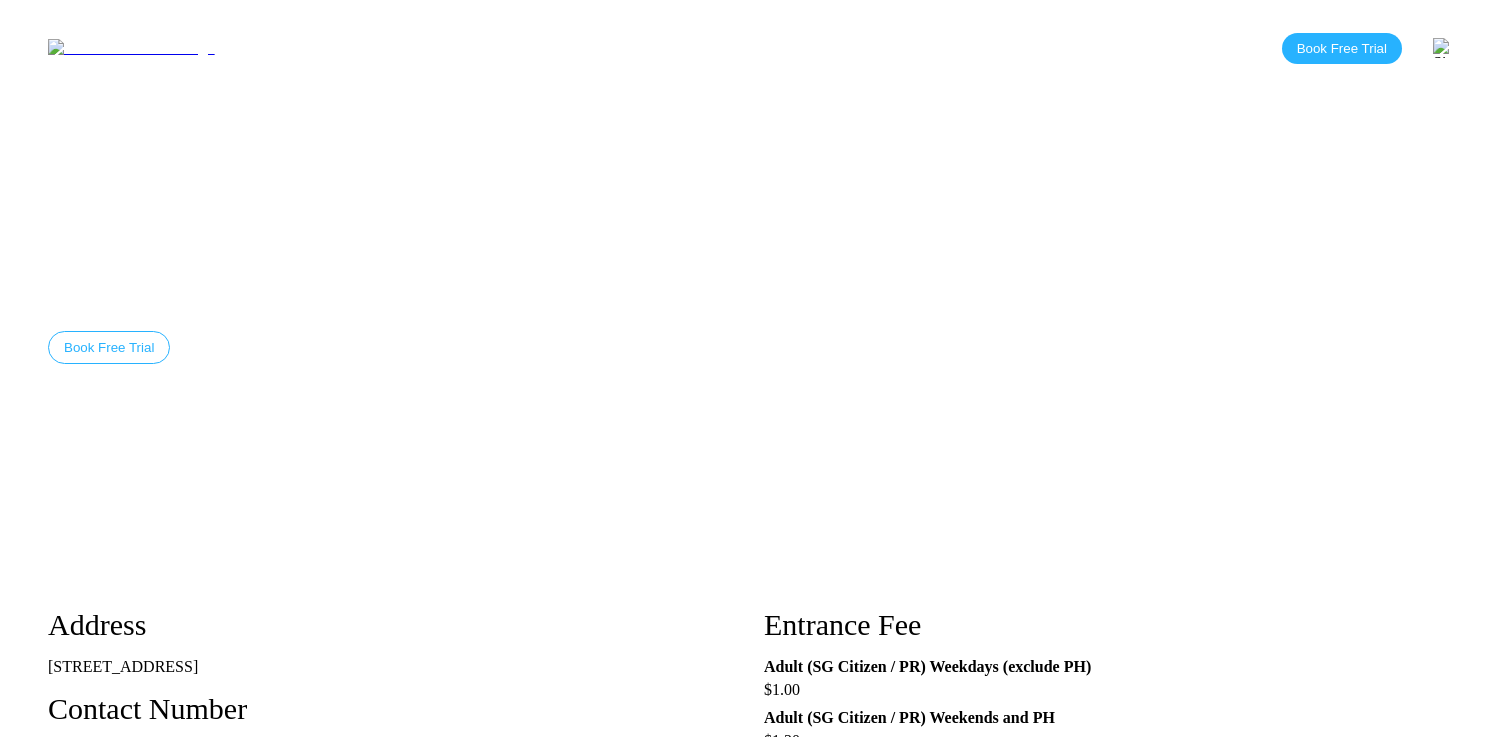 click on "Home" at bounding box center [286, 48] 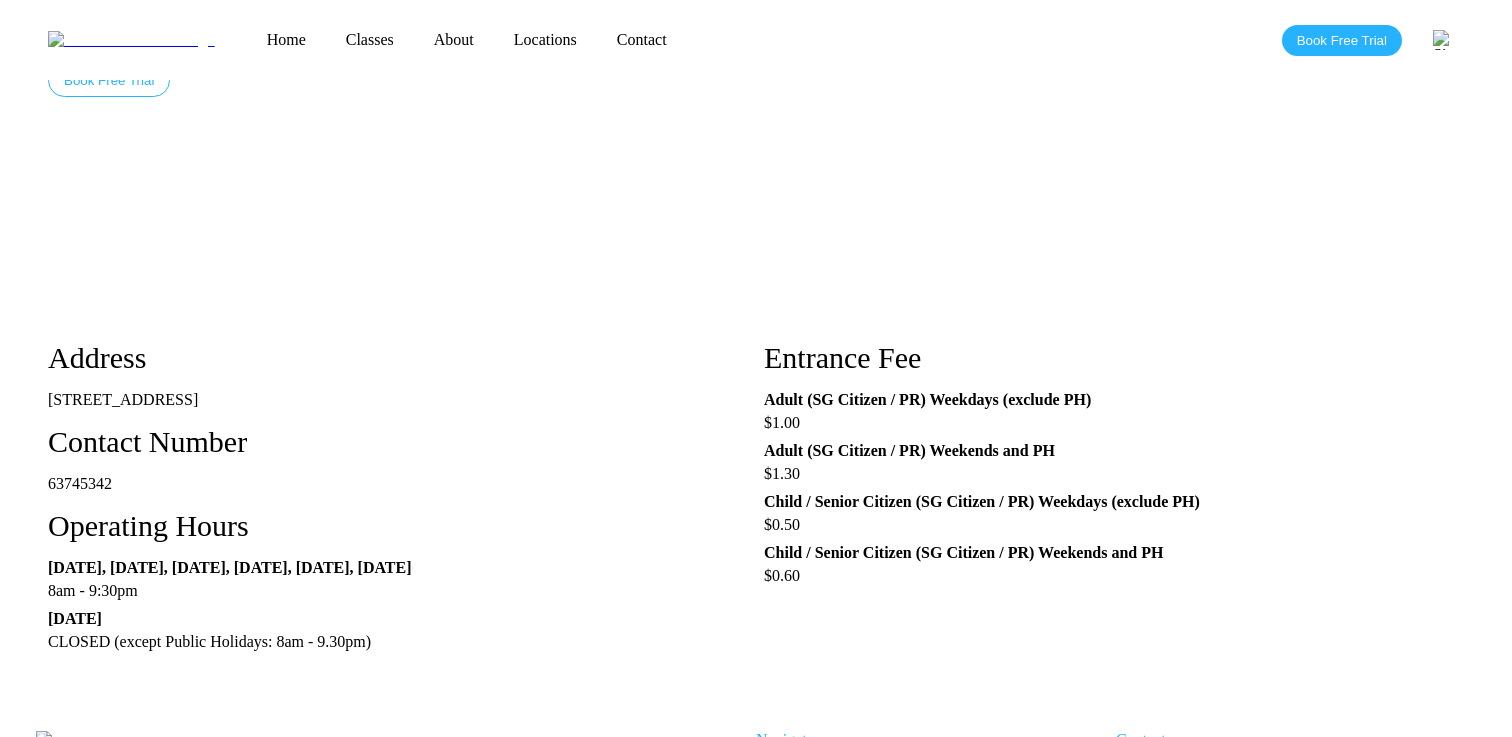 scroll, scrollTop: 492, scrollLeft: 0, axis: vertical 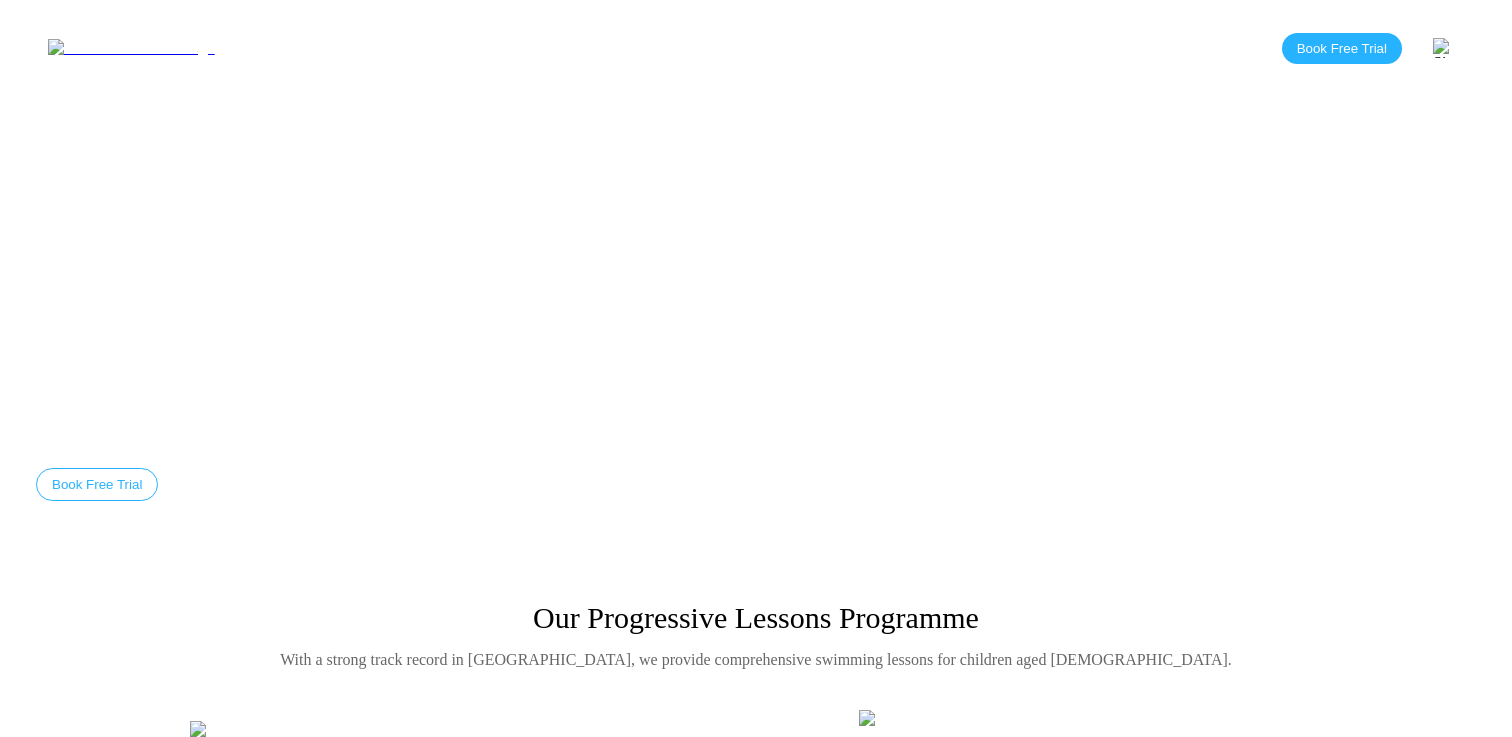 click on "Locations" at bounding box center [545, 48] 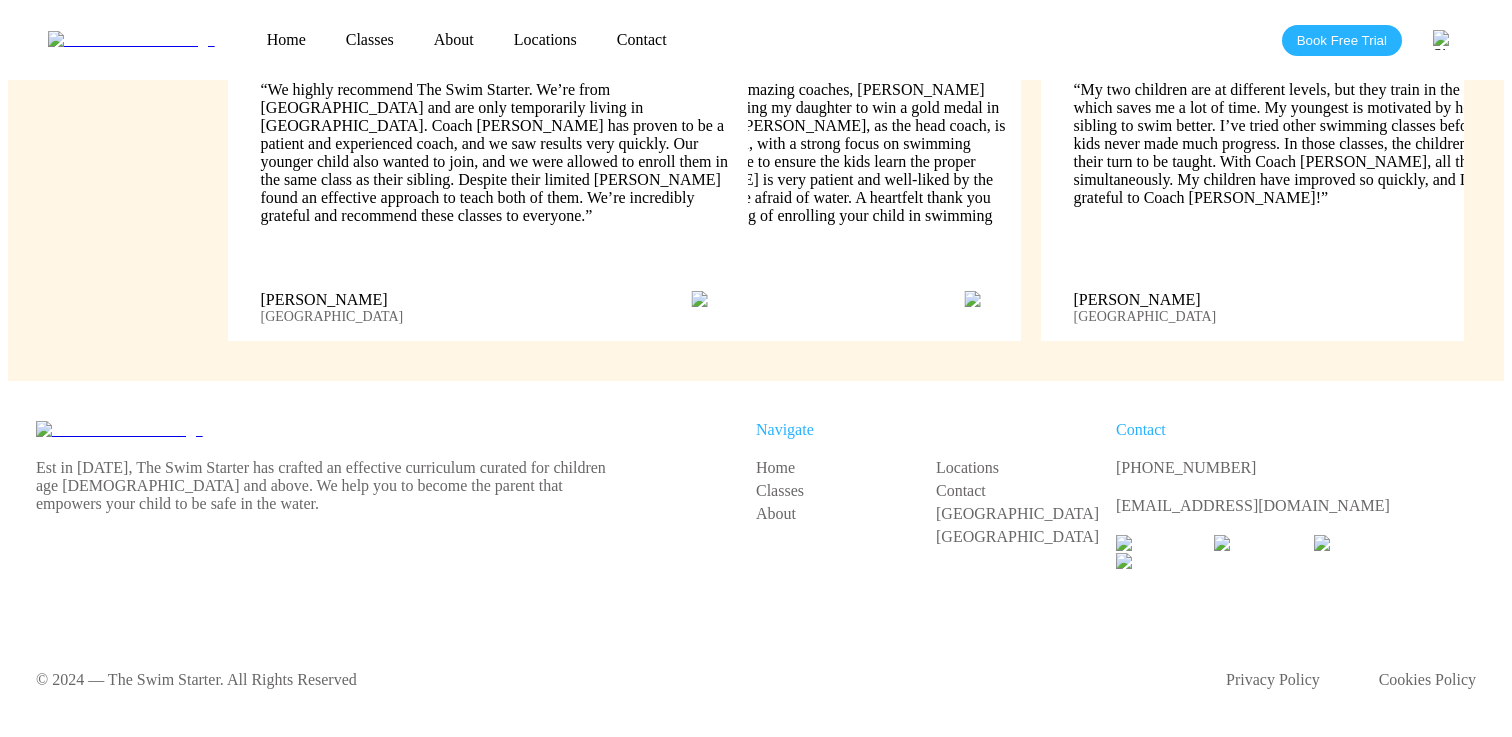 scroll, scrollTop: 0, scrollLeft: 0, axis: both 